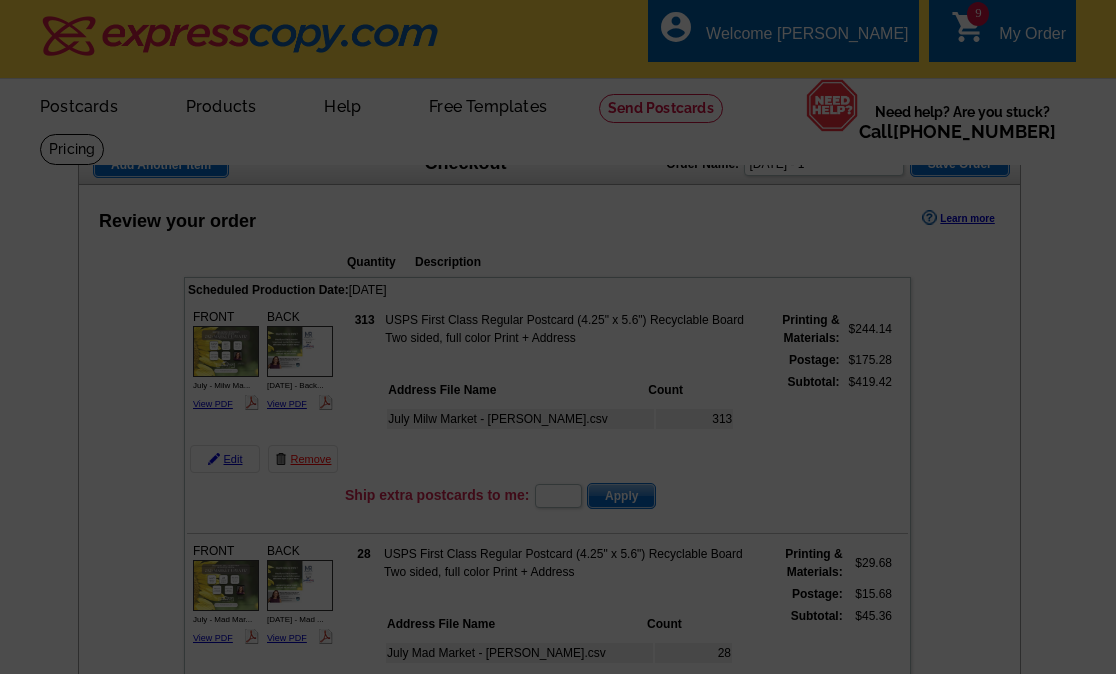 select on "WI" 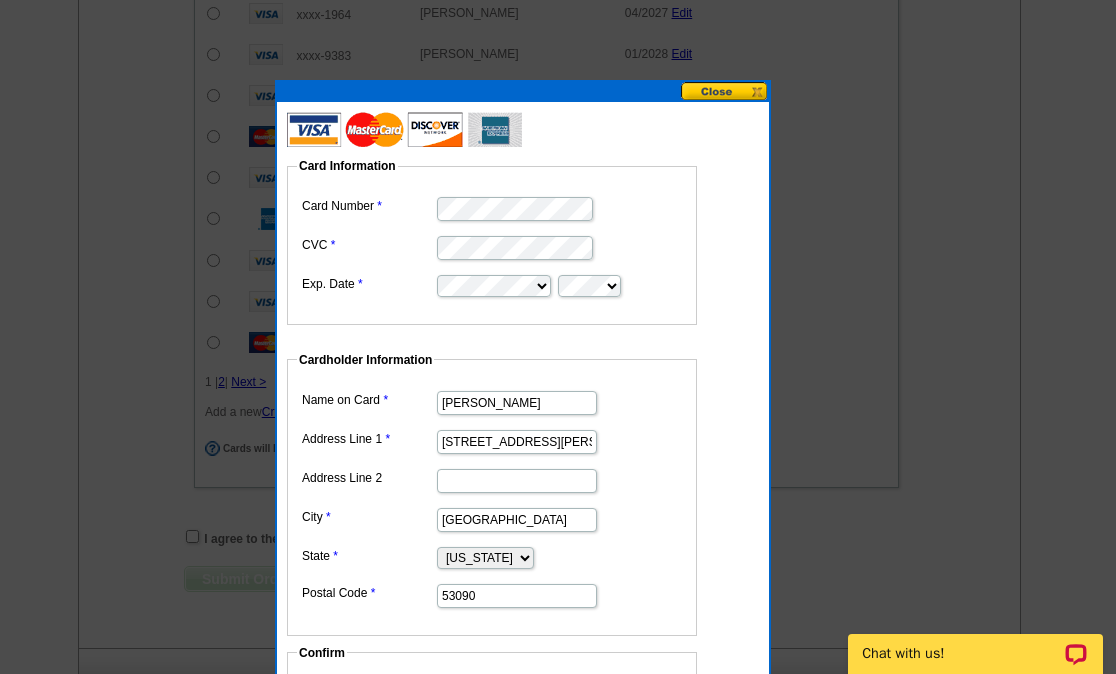 scroll, scrollTop: 0, scrollLeft: 0, axis: both 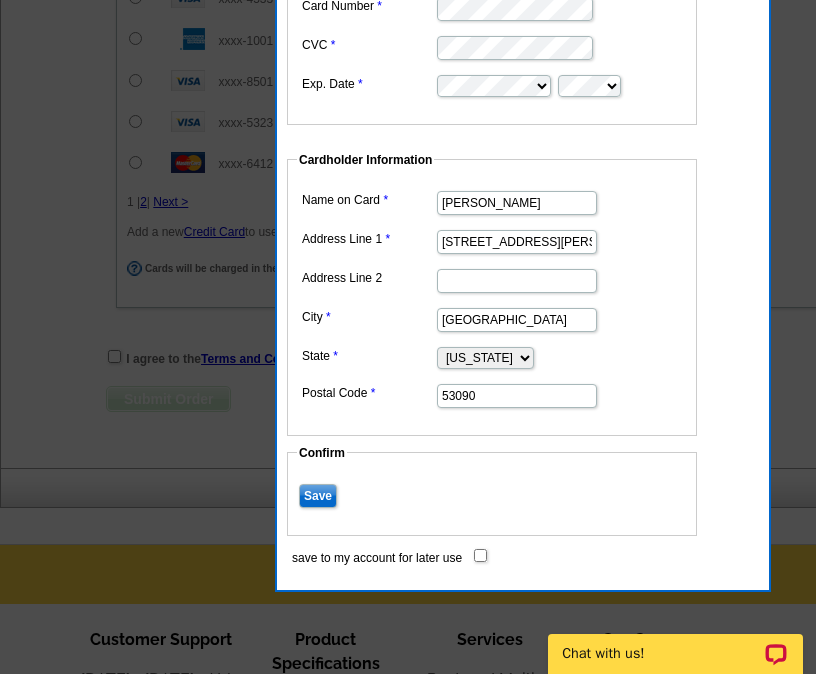 click on "save to my account for later use" at bounding box center (480, 555) 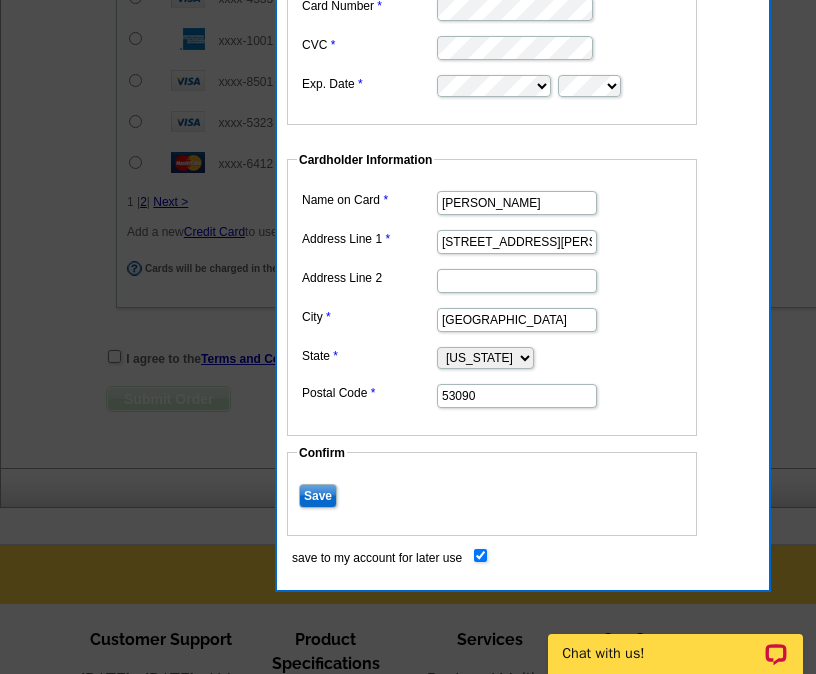click on "Save" at bounding box center (318, 496) 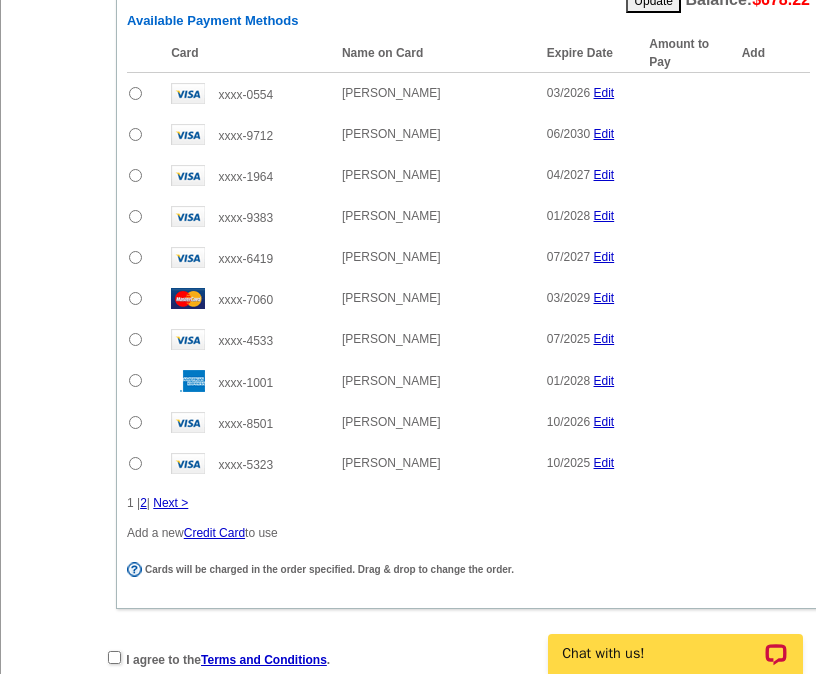 scroll, scrollTop: 3200, scrollLeft: 0, axis: vertical 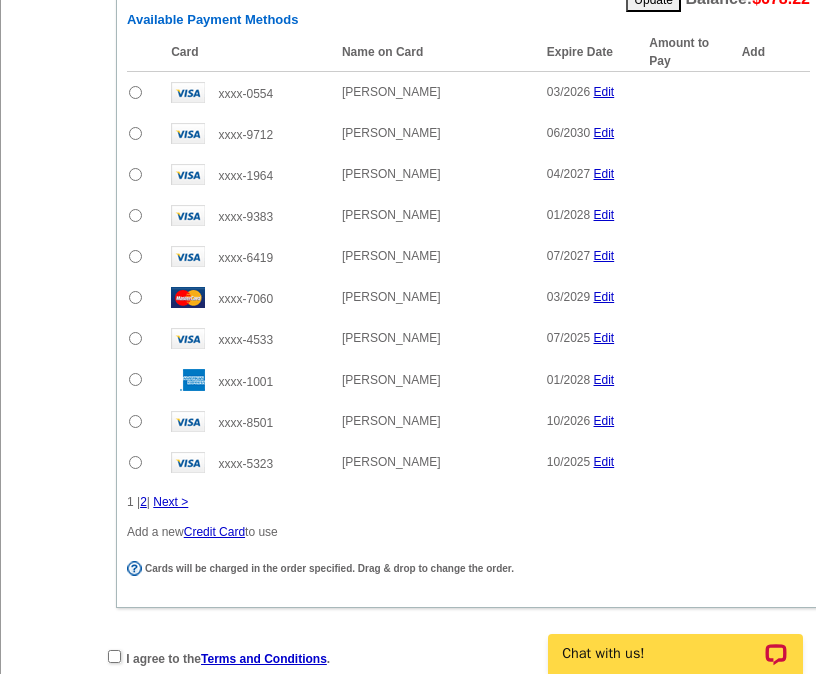click on "Next >" at bounding box center [170, 502] 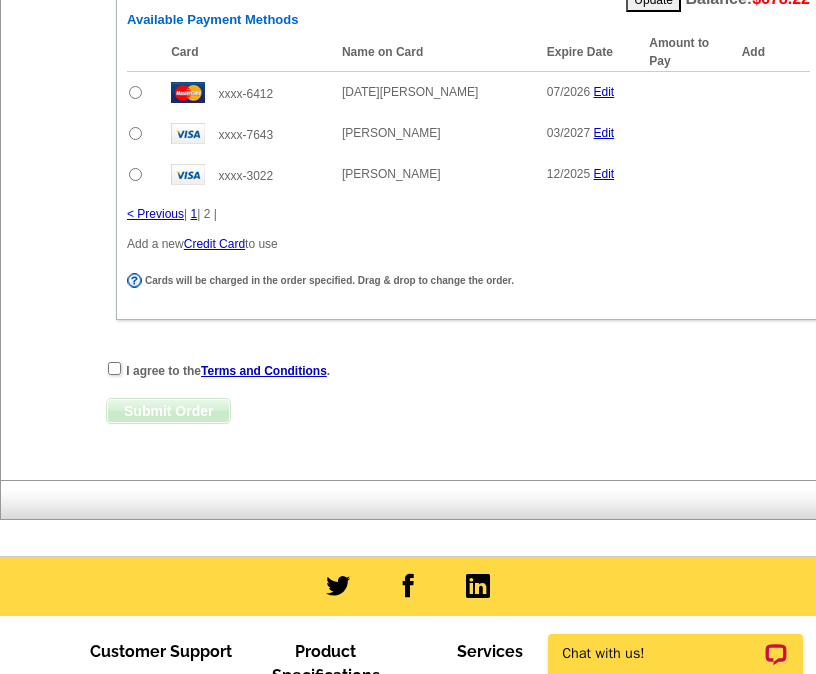 click at bounding box center [135, 174] 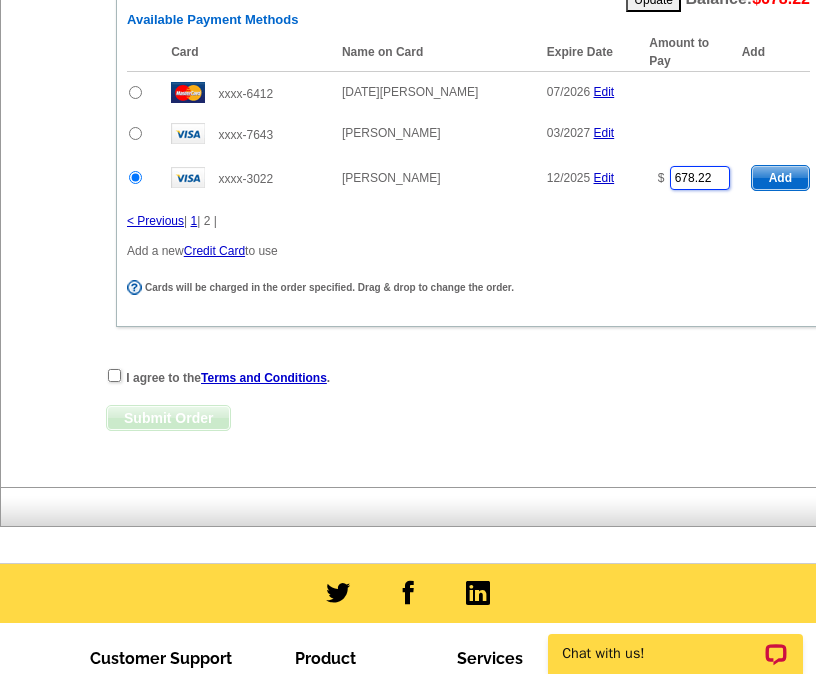 drag, startPoint x: 714, startPoint y: 153, endPoint x: 663, endPoint y: 159, distance: 51.351727 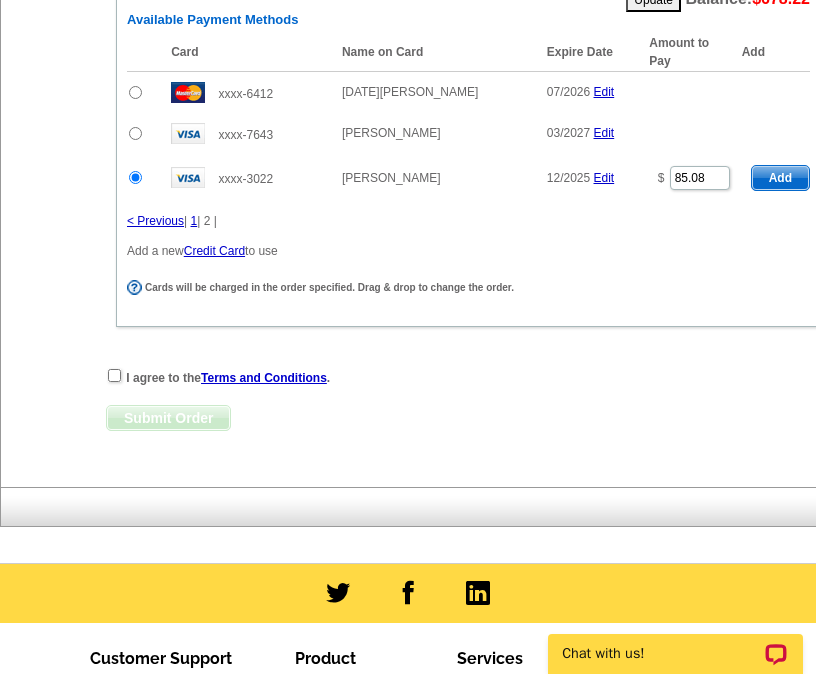 click on "Add" at bounding box center (780, 178) 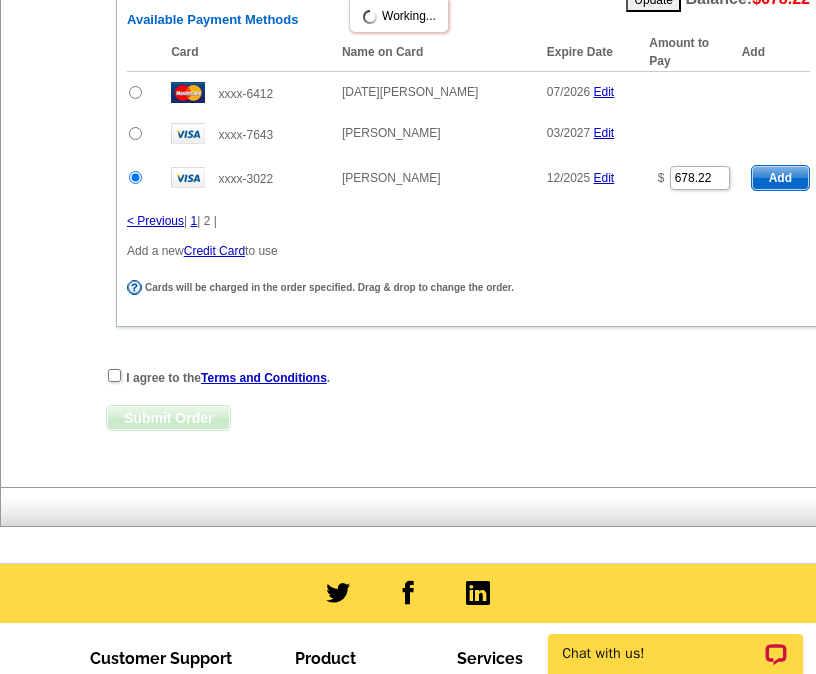 radio on "false" 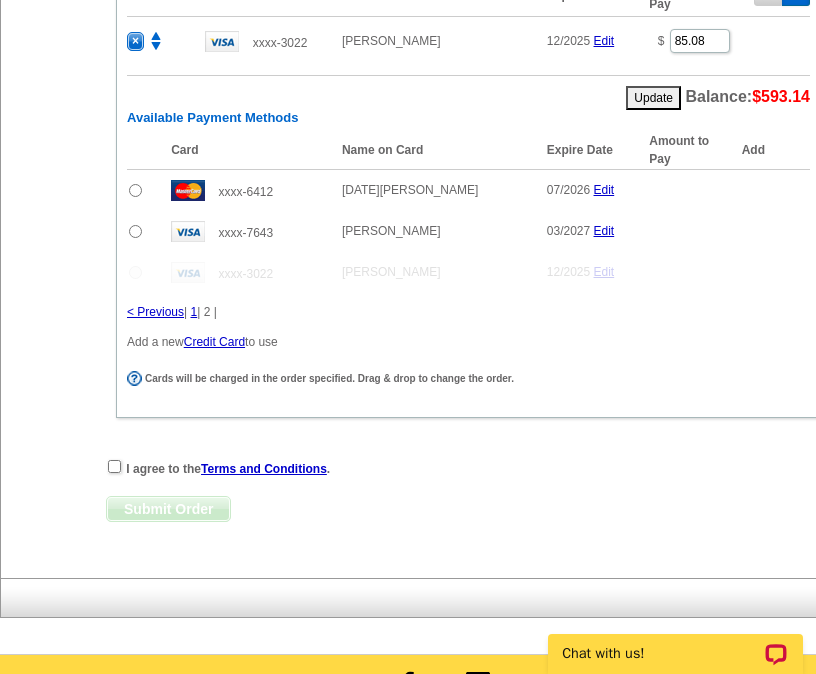 scroll, scrollTop: 3100, scrollLeft: 0, axis: vertical 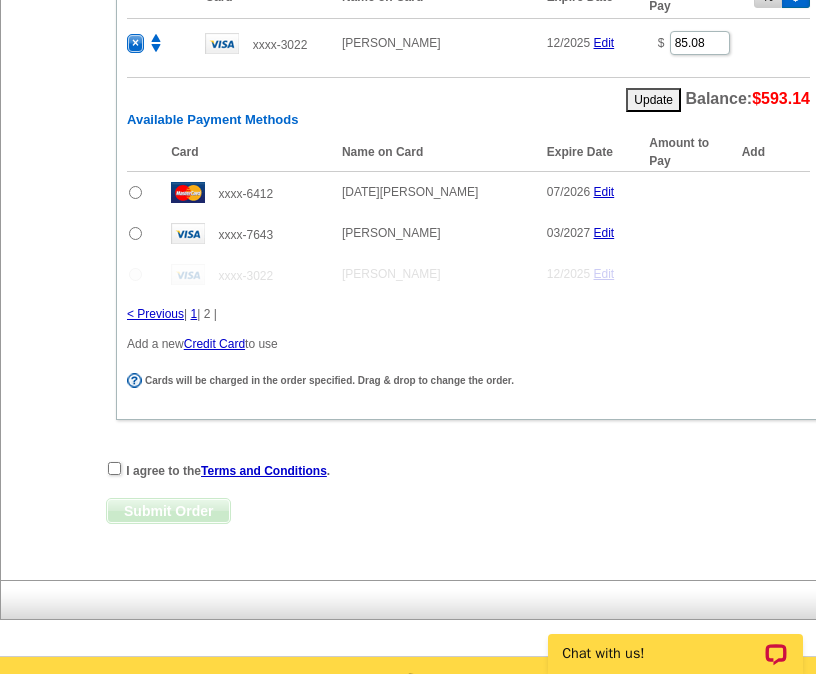 click on "< Previous" at bounding box center (155, 314) 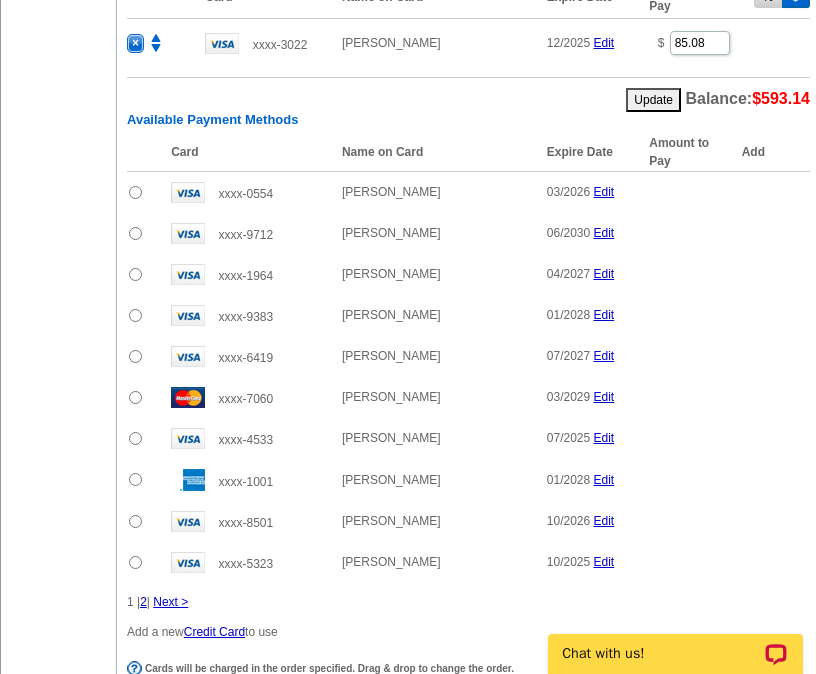 click at bounding box center [135, 233] 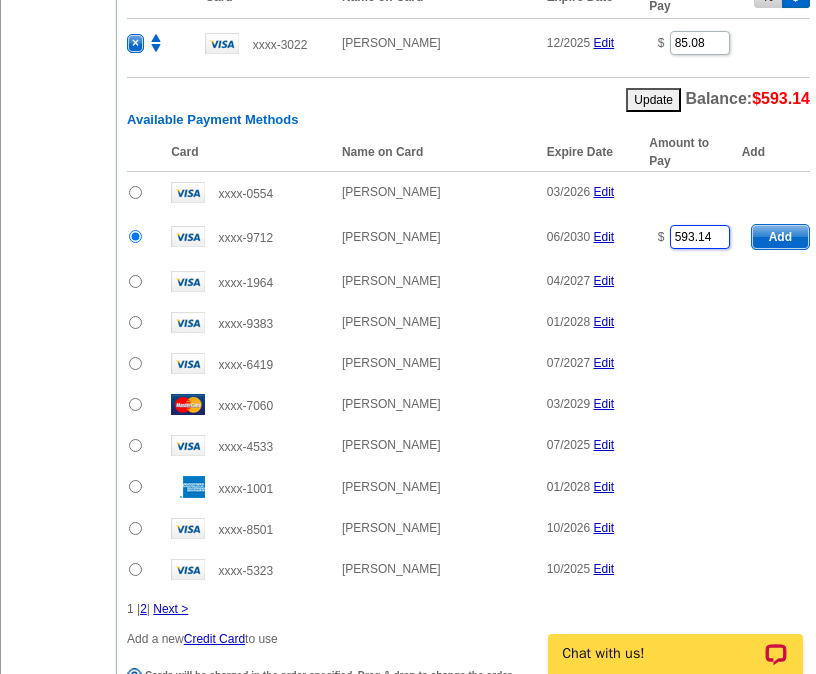 drag, startPoint x: 700, startPoint y: 211, endPoint x: 647, endPoint y: 214, distance: 53.08484 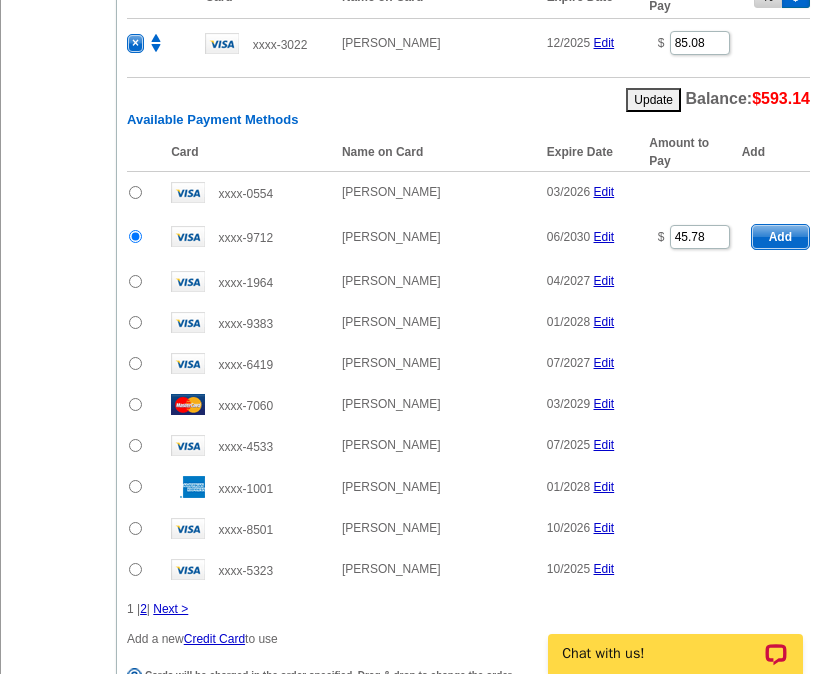 click on "Add" at bounding box center [780, 237] 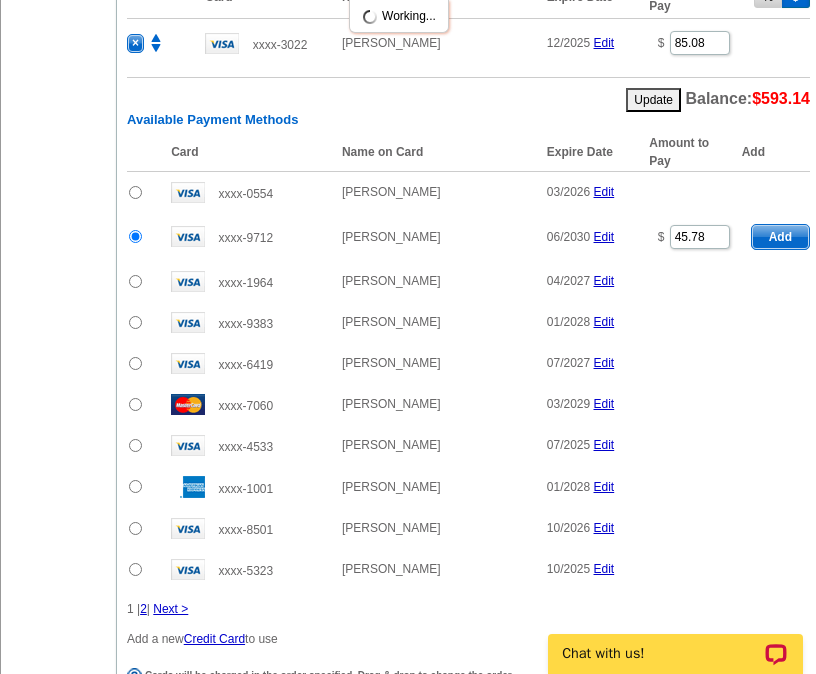 type on "593.14" 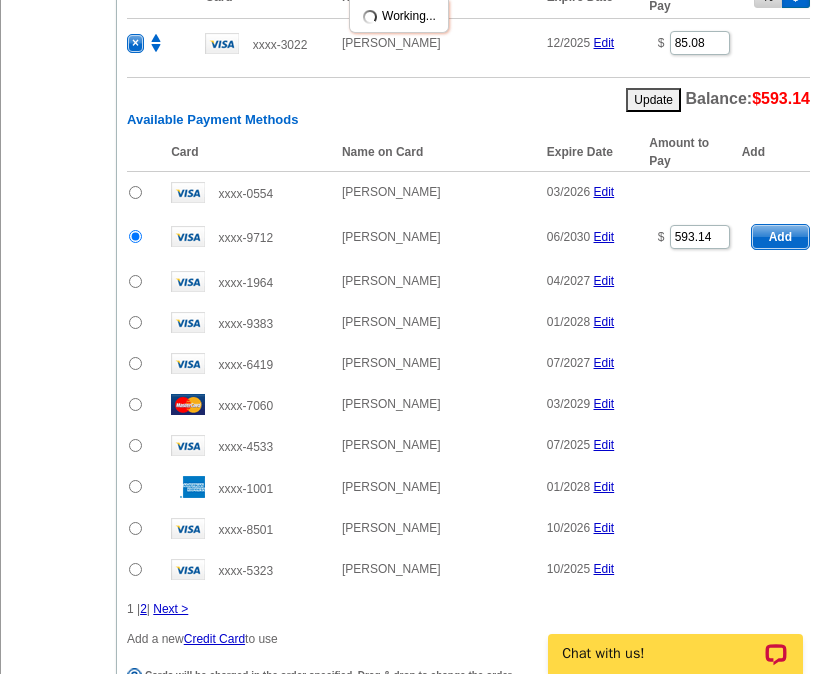 radio on "false" 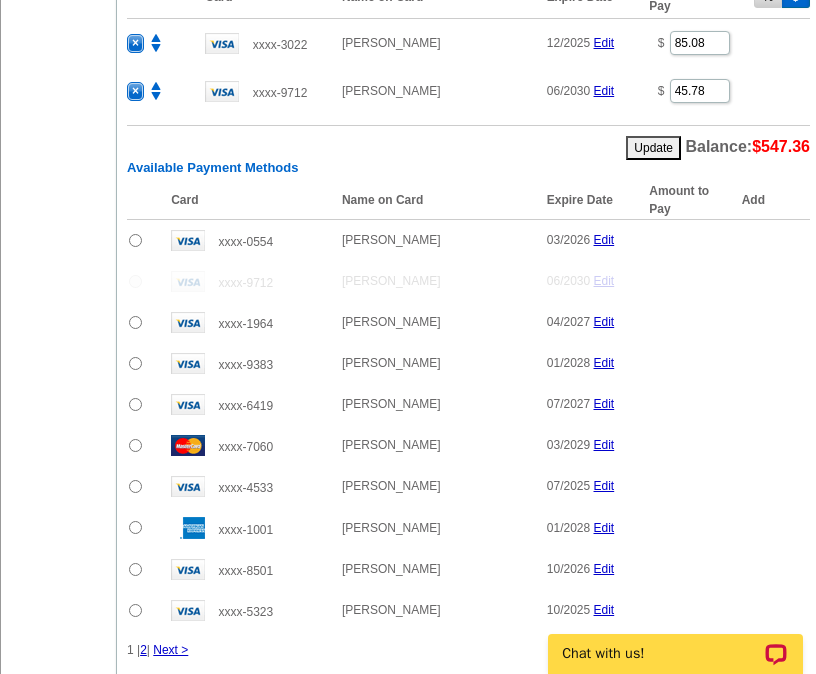 click on "Available Payment Methods" at bounding box center (468, 168) 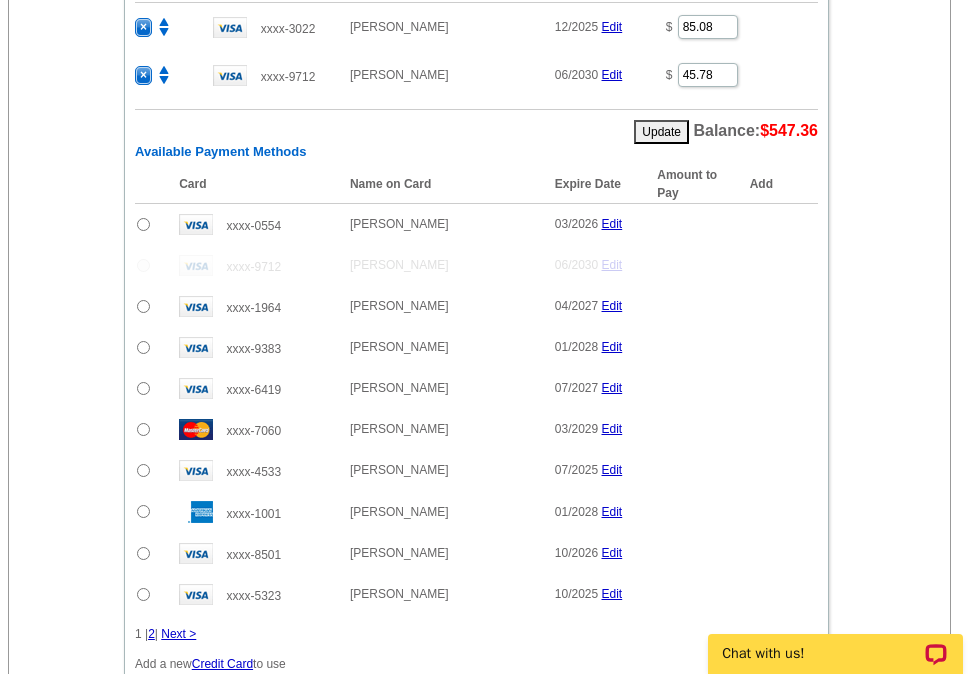scroll, scrollTop: 3100, scrollLeft: 0, axis: vertical 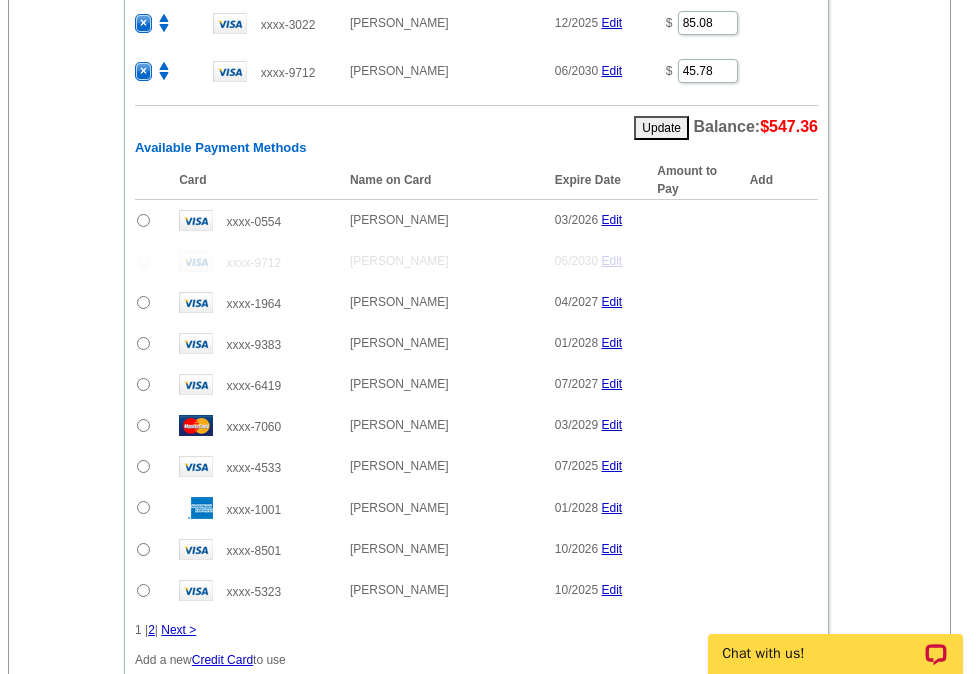 click on "Next >" at bounding box center (178, 630) 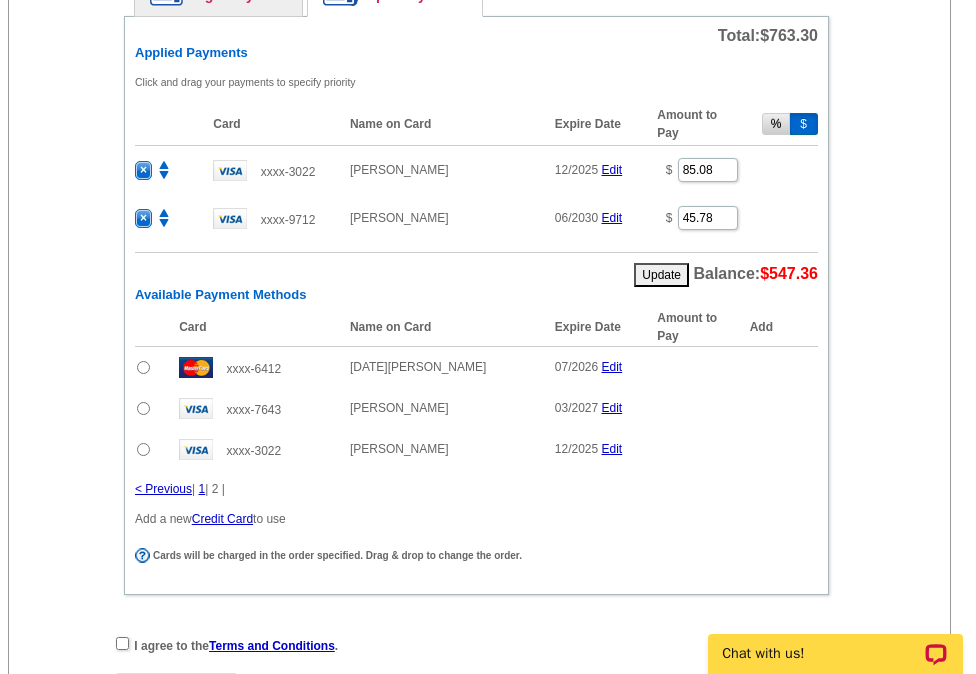 scroll, scrollTop: 2900, scrollLeft: 0, axis: vertical 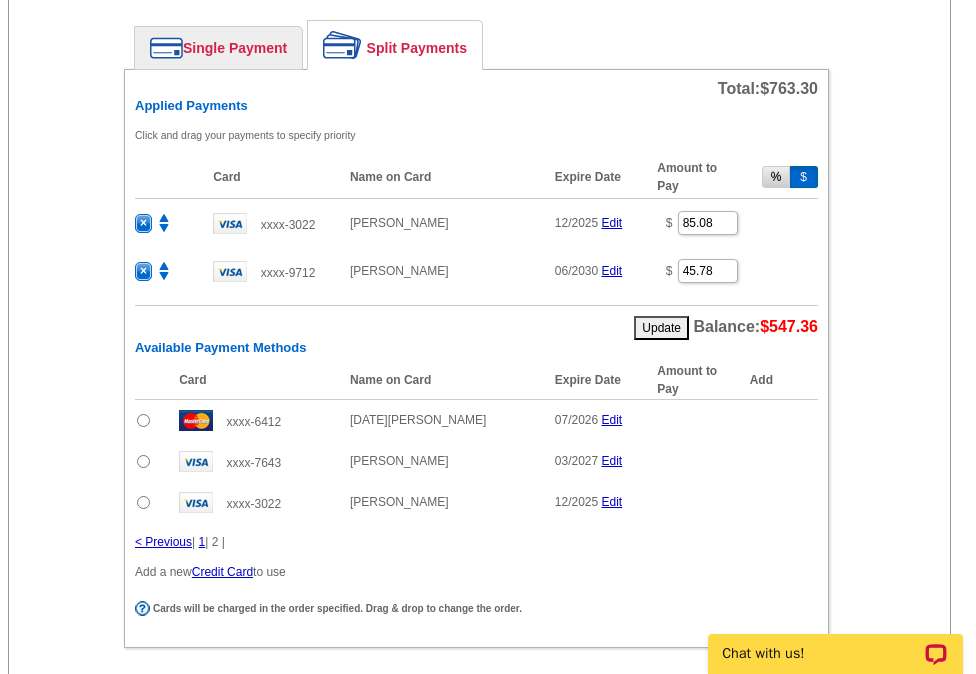click on "×" at bounding box center [143, 223] 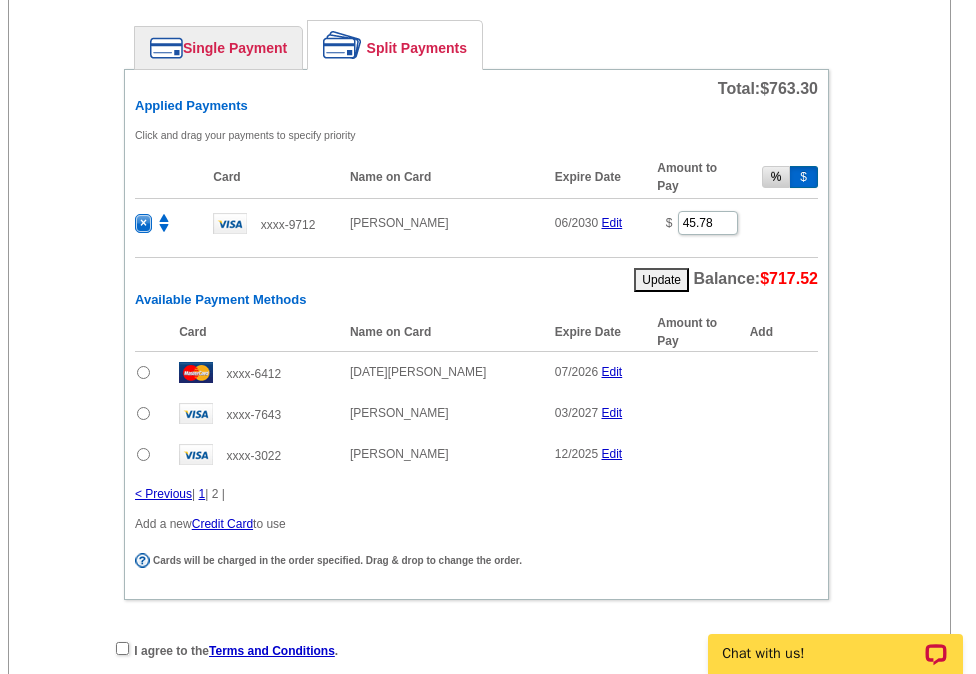 click on "×" at bounding box center [143, 223] 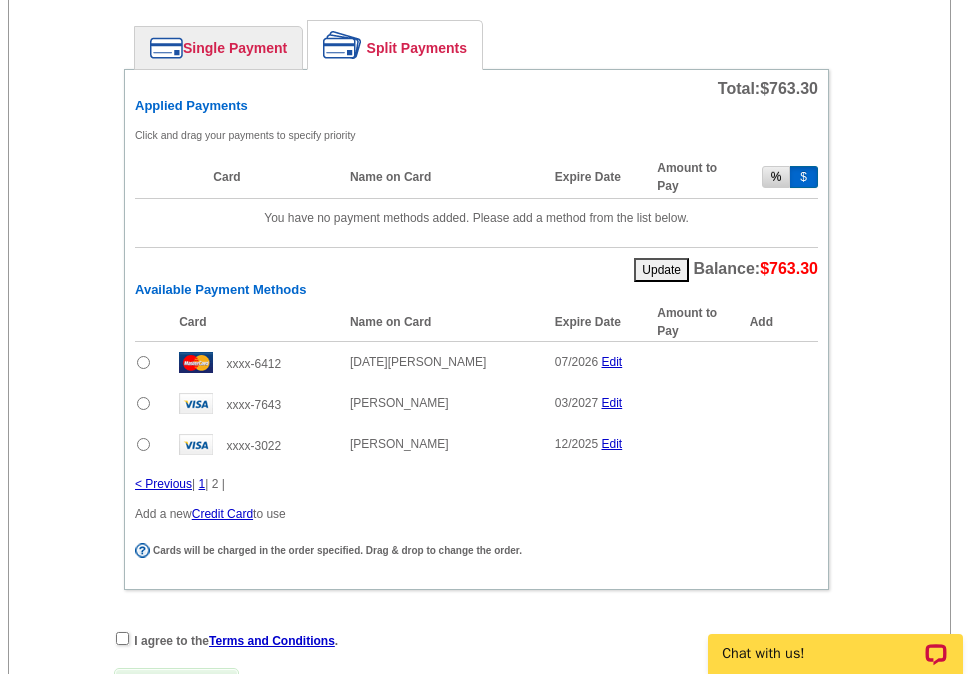 click at bounding box center [143, 444] 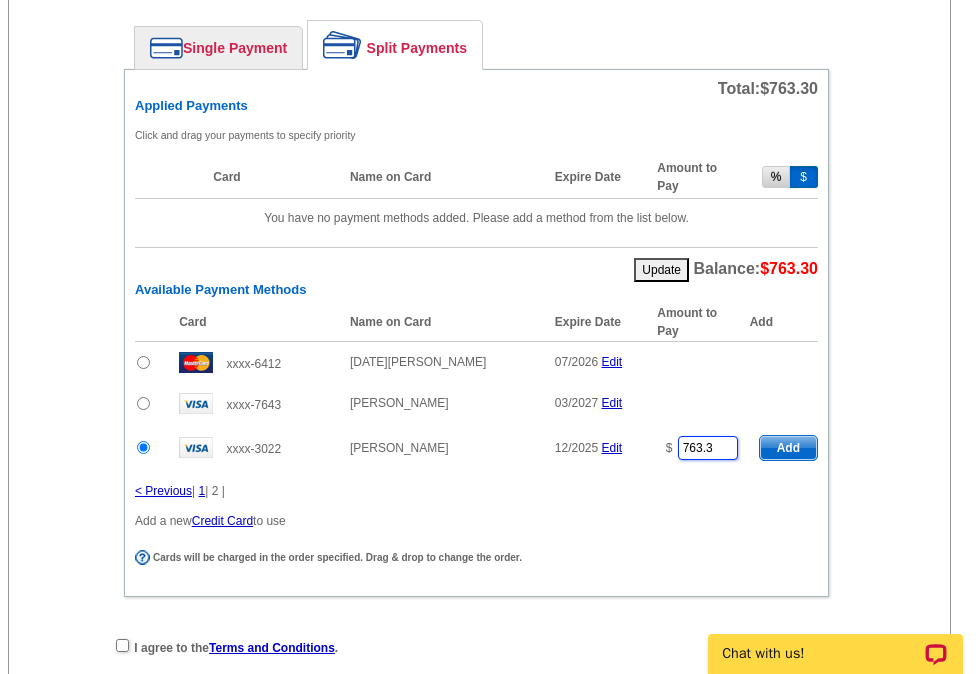 drag, startPoint x: 724, startPoint y: 445, endPoint x: 657, endPoint y: 447, distance: 67.02985 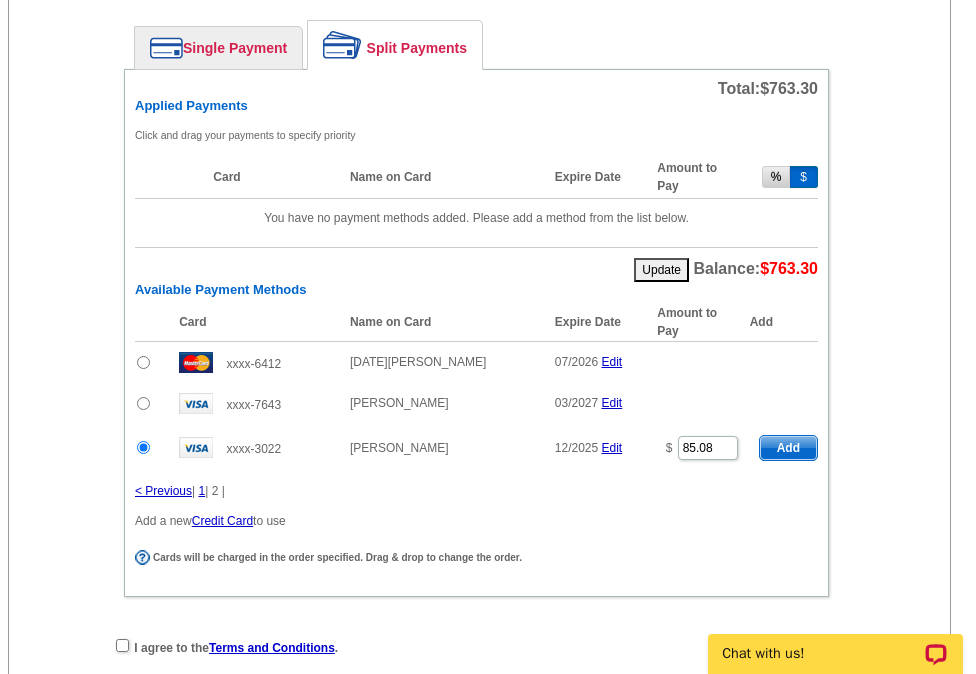 click on "Add" at bounding box center (788, 448) 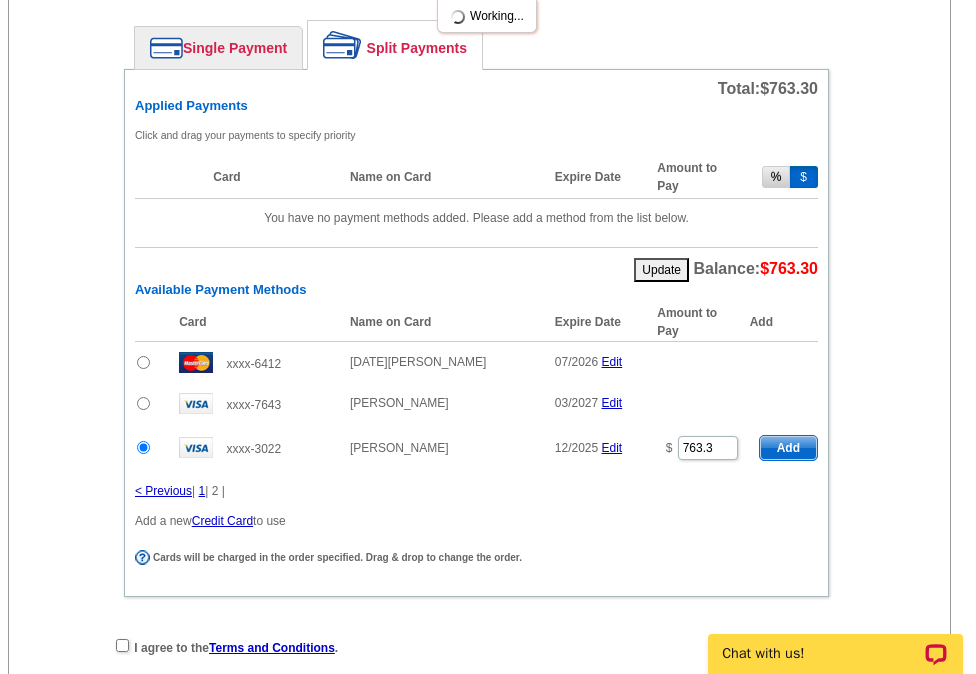 radio on "false" 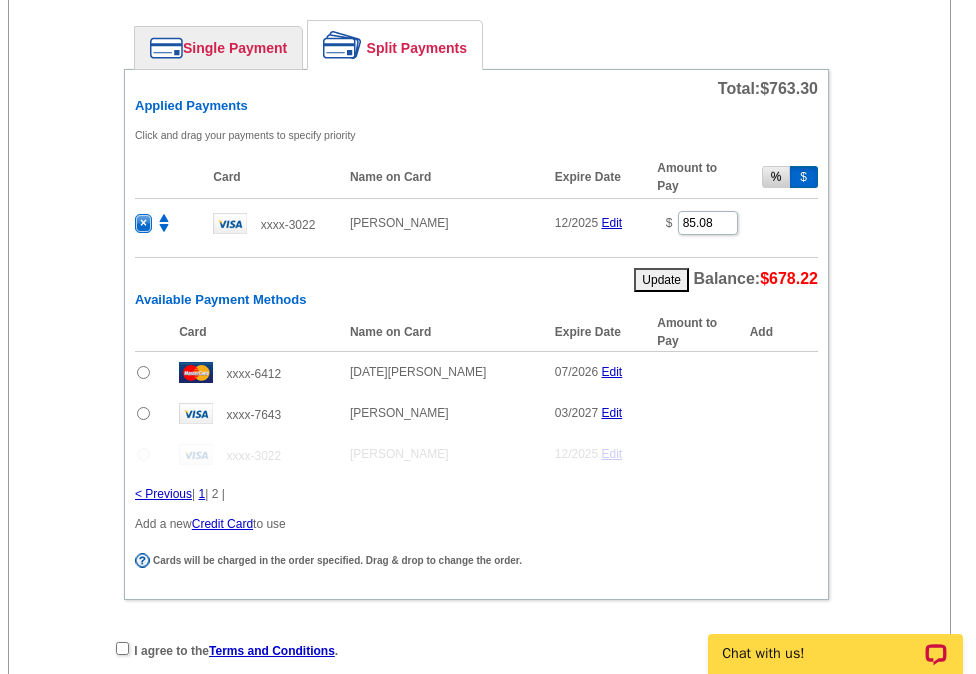 click on "< Previous" at bounding box center (163, 494) 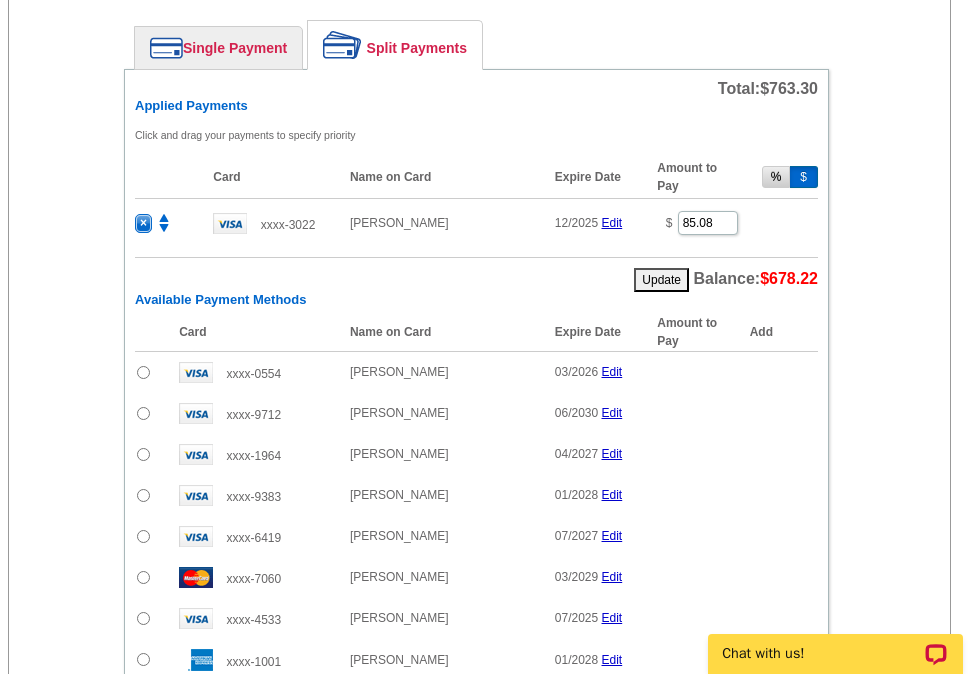 click at bounding box center [143, 413] 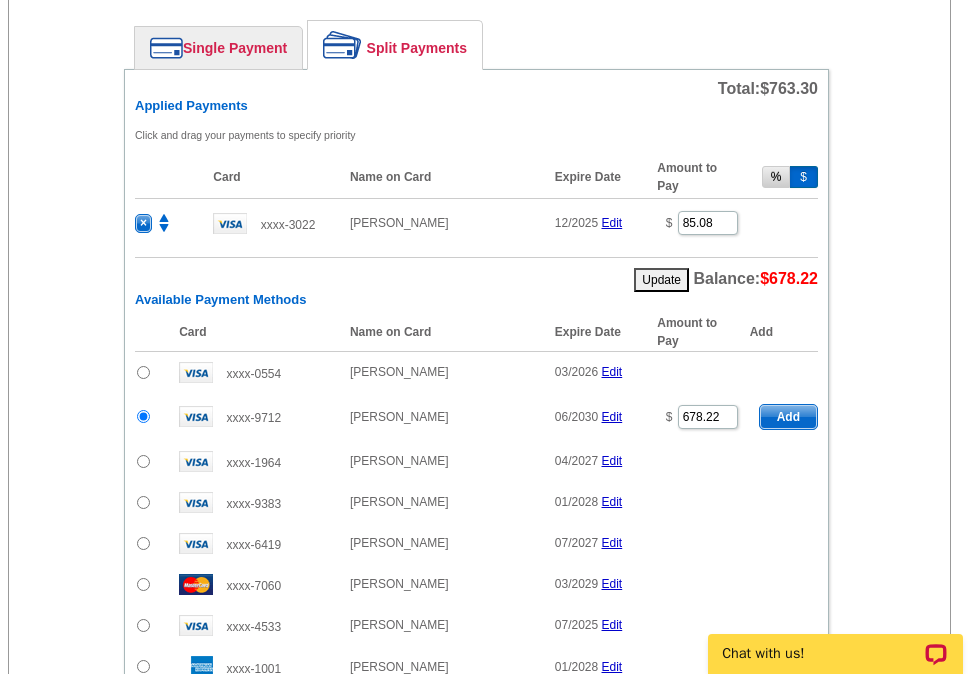 click at bounding box center (143, 416) 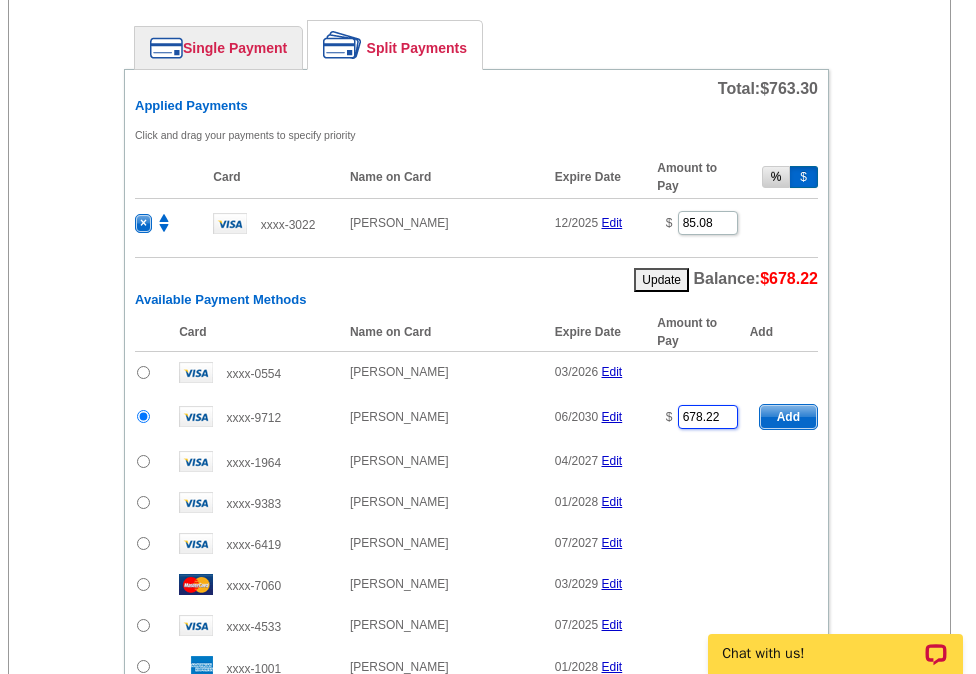 drag, startPoint x: 722, startPoint y: 414, endPoint x: 636, endPoint y: 419, distance: 86.145226 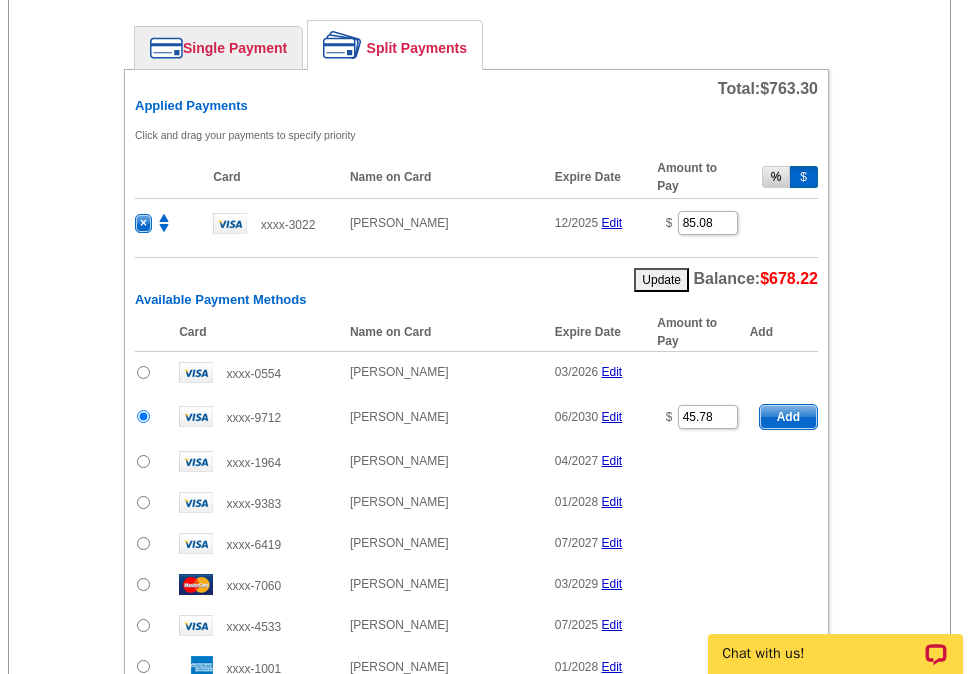 click on "Add" at bounding box center [788, 417] 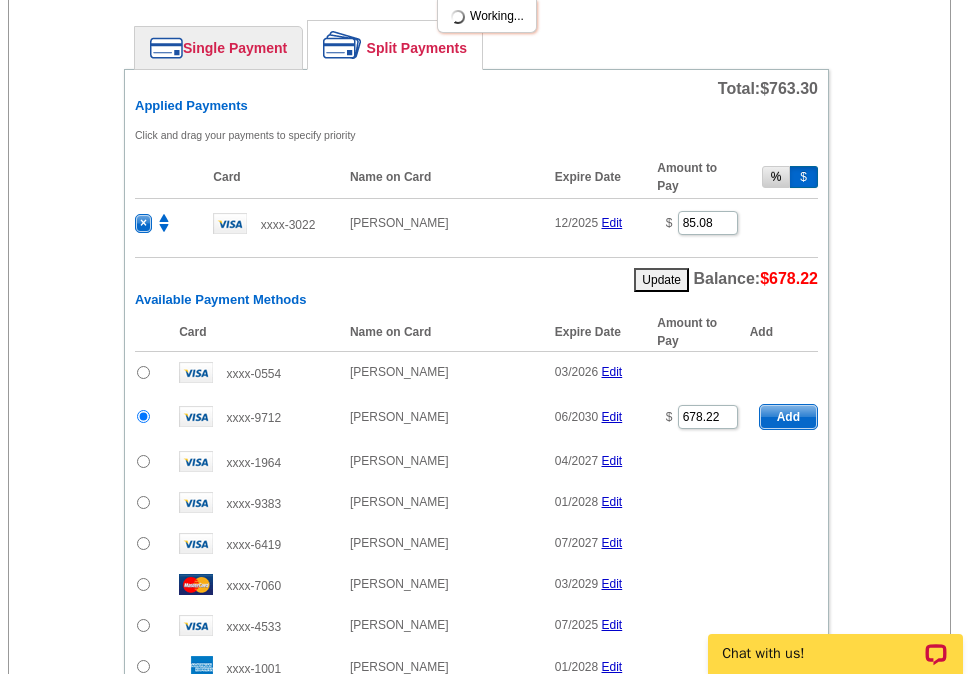 radio on "false" 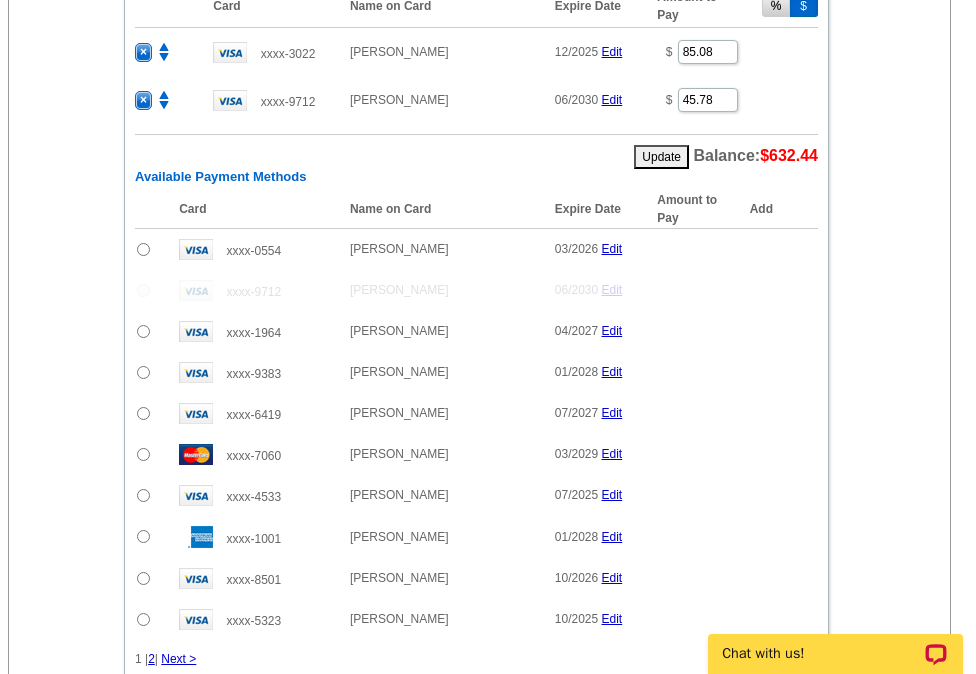 scroll, scrollTop: 3100, scrollLeft: 0, axis: vertical 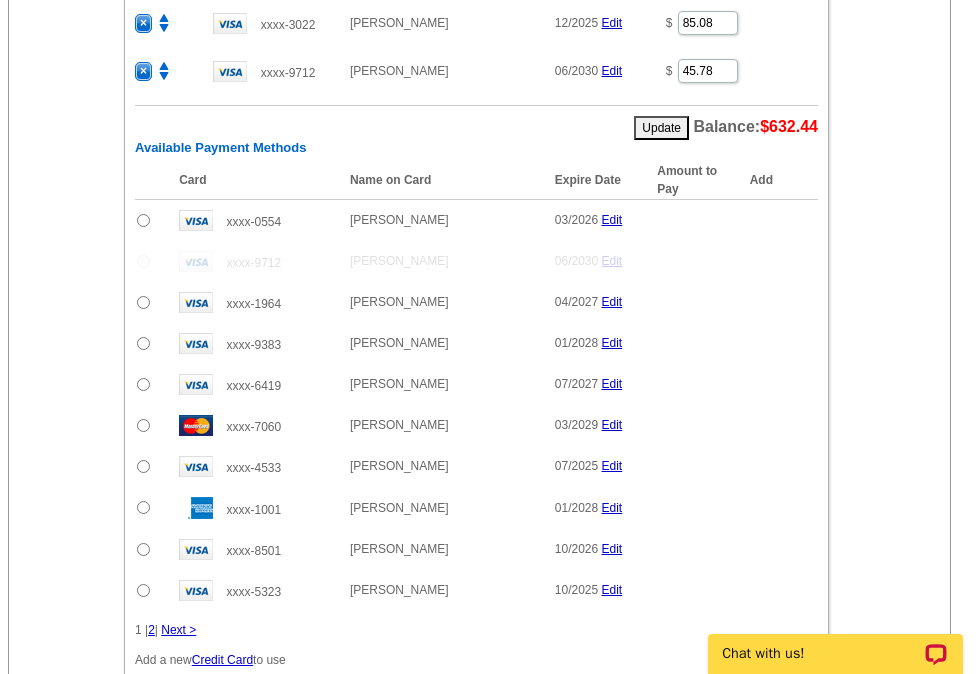 click on "2" at bounding box center (151, 630) 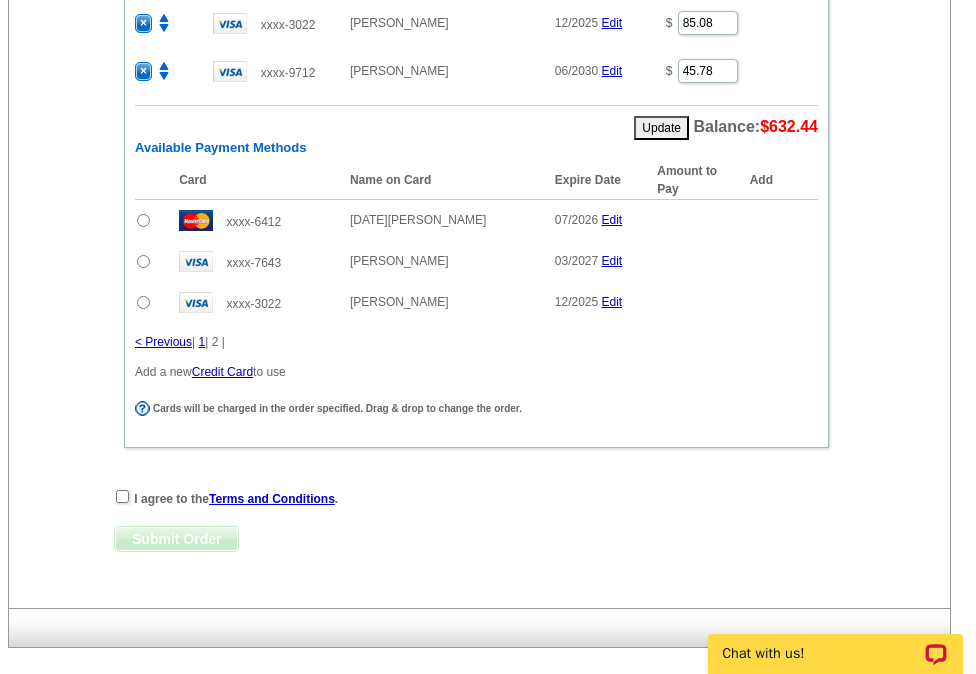 click at bounding box center [143, 261] 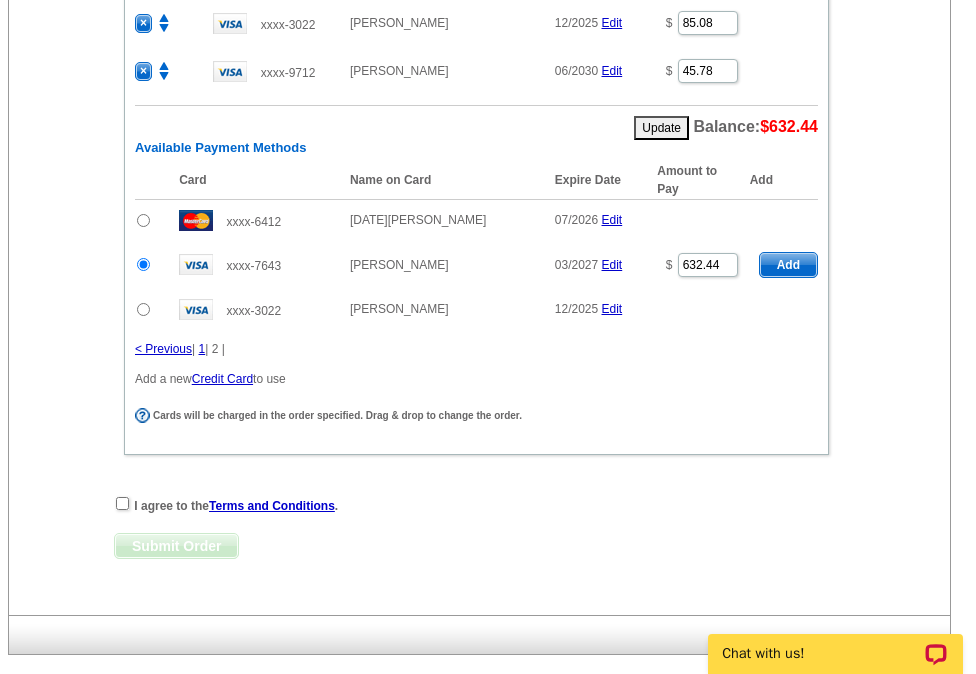 click on "Add" at bounding box center (788, 265) 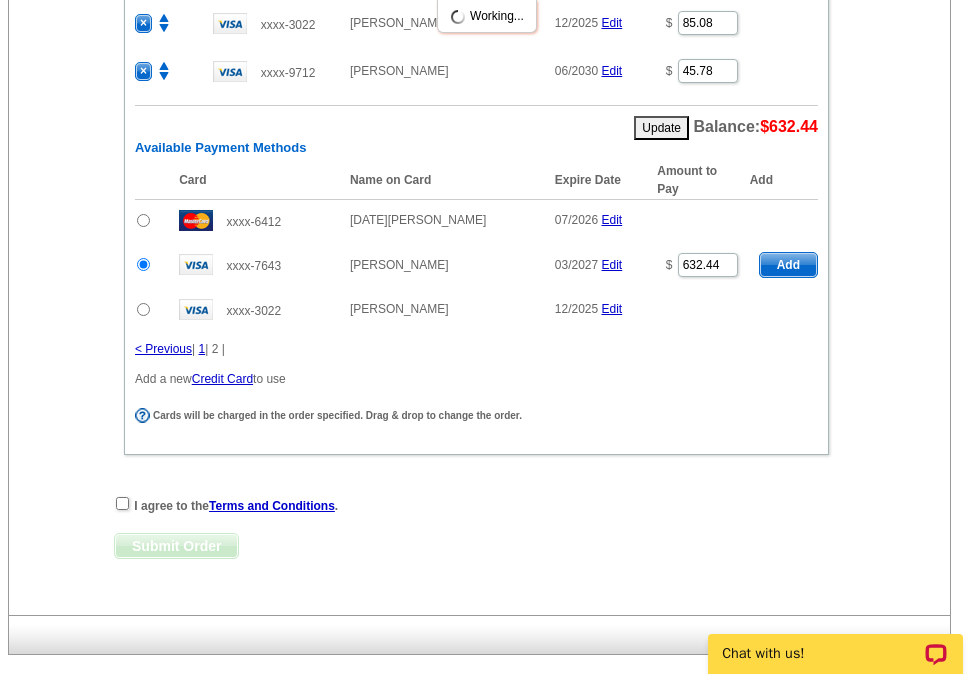 radio on "false" 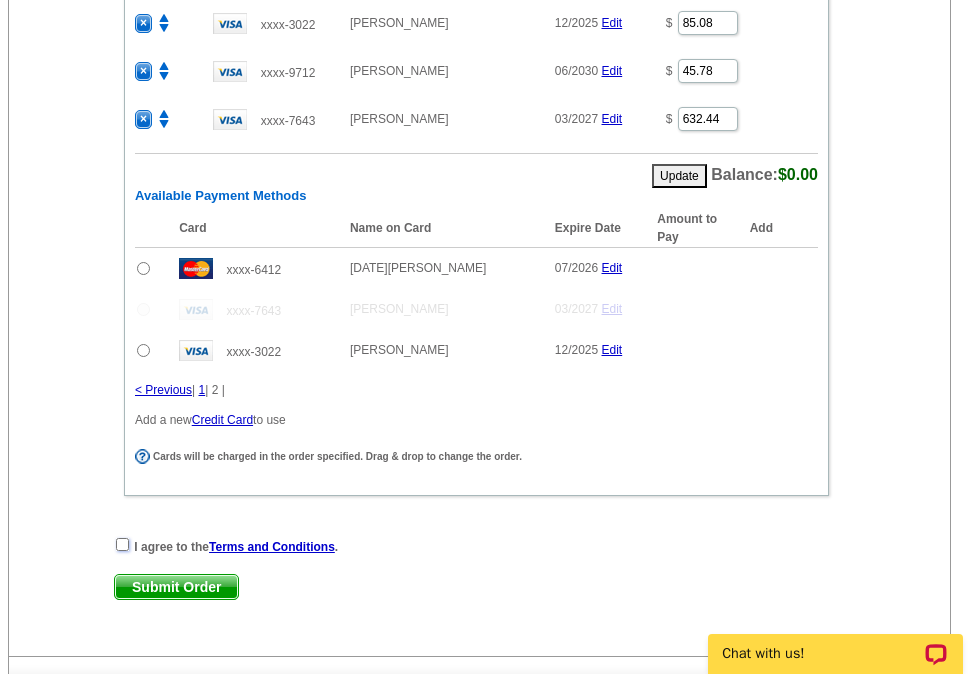 click at bounding box center (122, 544) 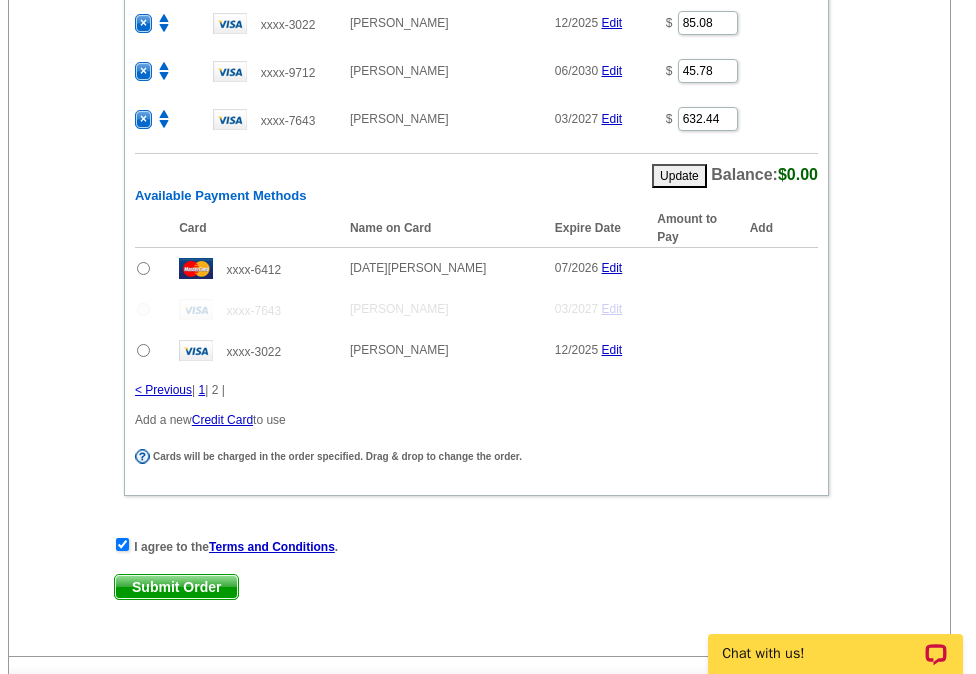 click on "Submit Order" at bounding box center (176, 587) 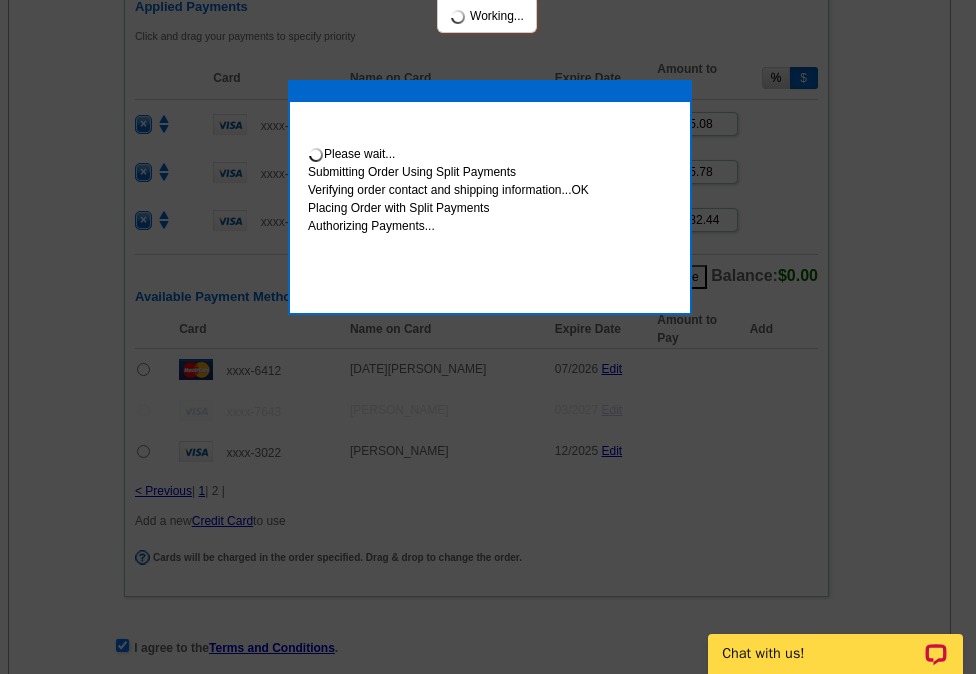 scroll, scrollTop: 3201, scrollLeft: 0, axis: vertical 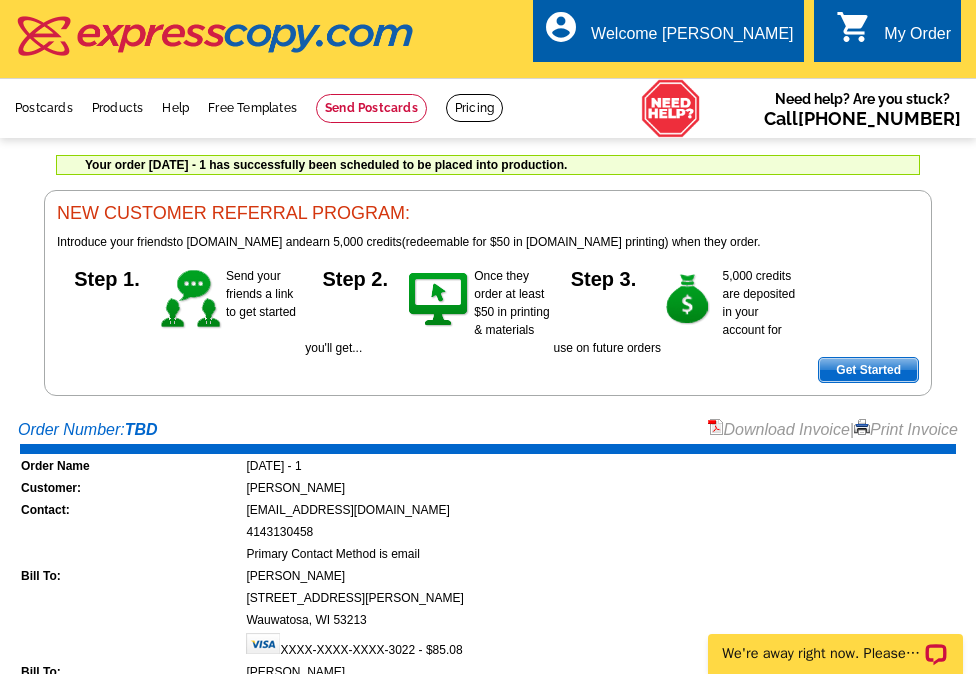 click on "Order Number:  TBD
Download Invoice  |
Print Invoice" at bounding box center (488, 430) 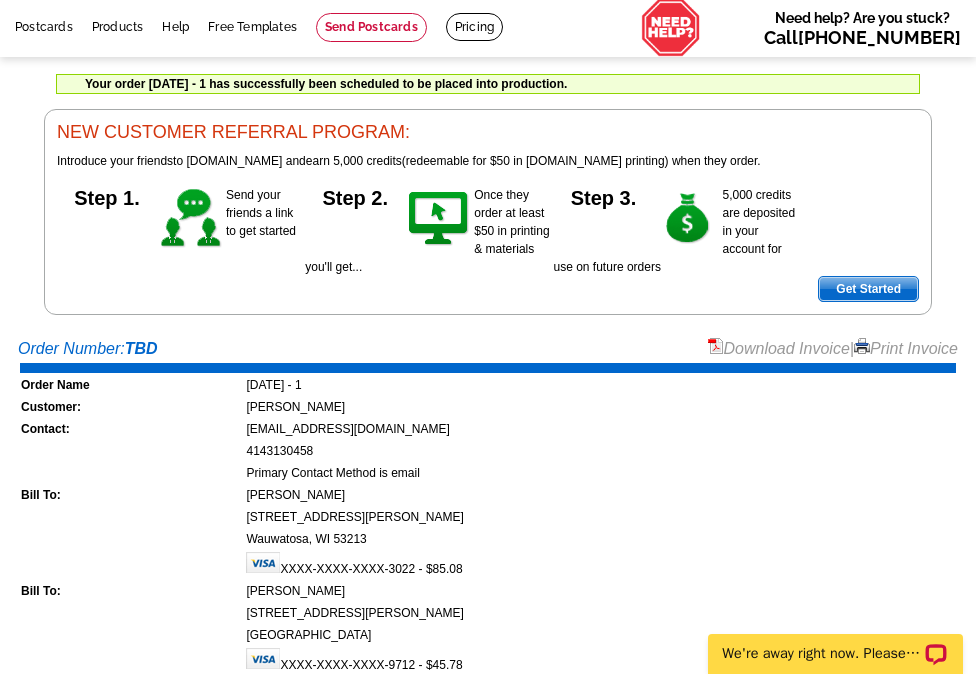 scroll, scrollTop: 200, scrollLeft: 0, axis: vertical 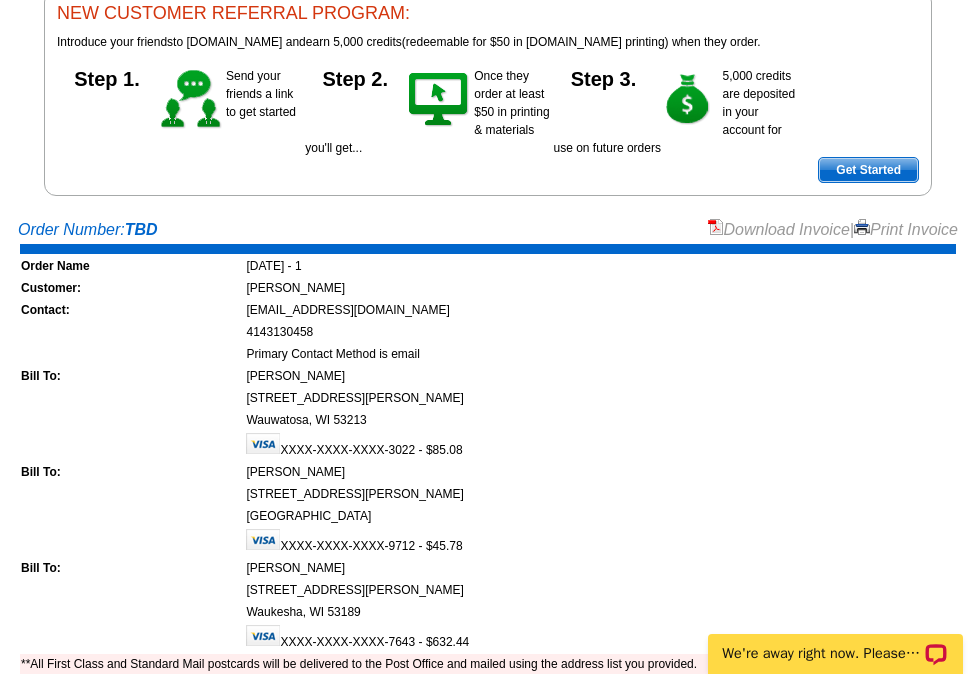 click on "Print Invoice" at bounding box center [906, 229] 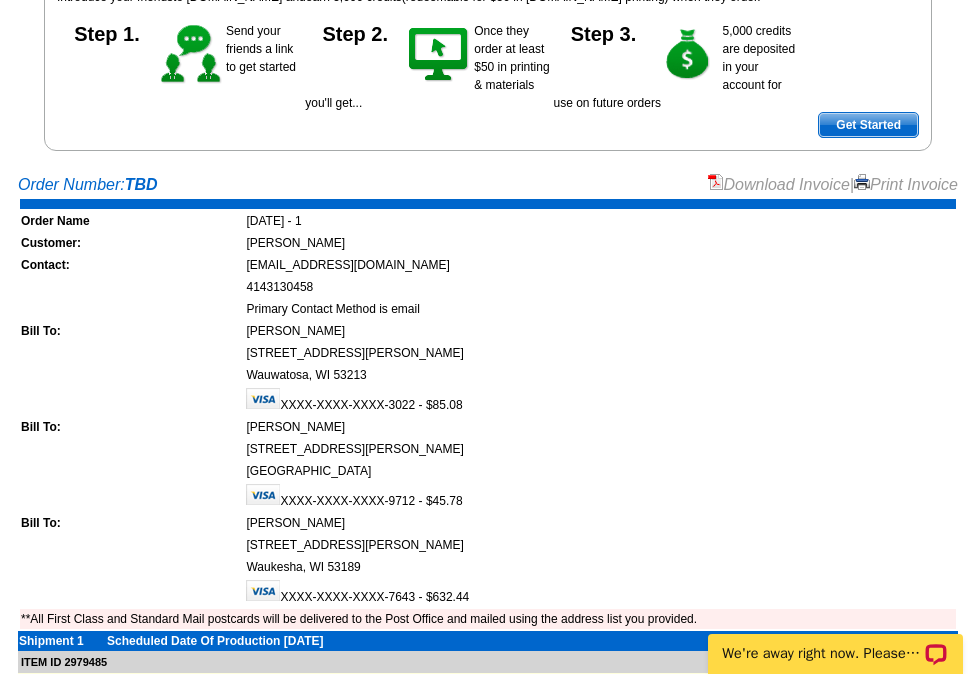 scroll, scrollTop: 300, scrollLeft: 0, axis: vertical 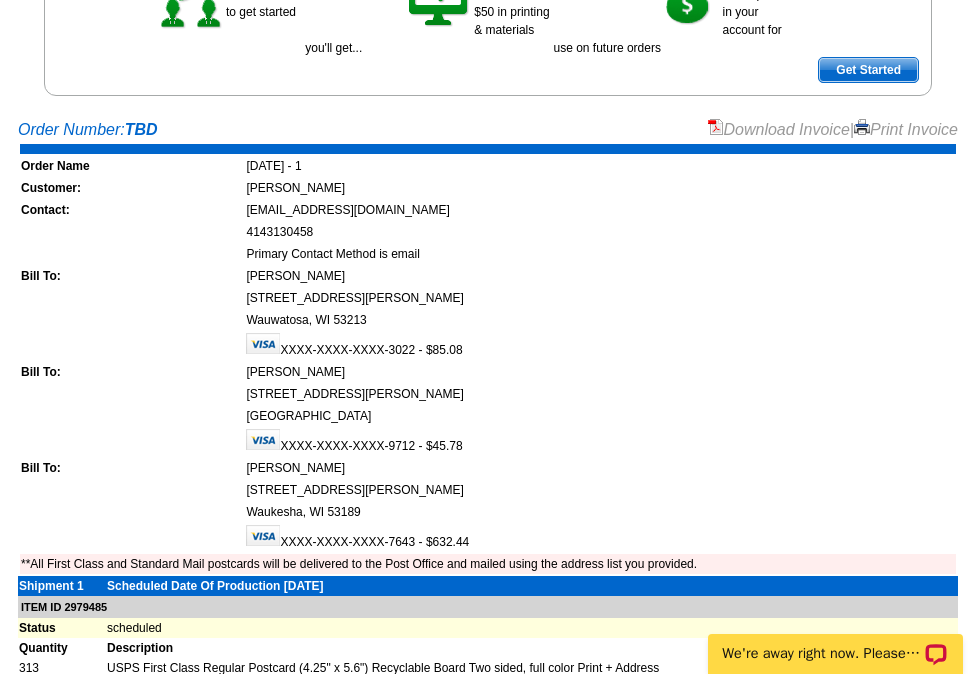 click on "Order Number:  TBD
Download Invoice  |
Print Invoice
Order Name
July 25 - 1
Customer:
Heather Steiner
Contact:
heather@modernrpwi.com
4143130458
Primary Contact Method is email
Bill To:
Stephanie A. Mueller
6026 W. Wells St" at bounding box center (488, 1343) 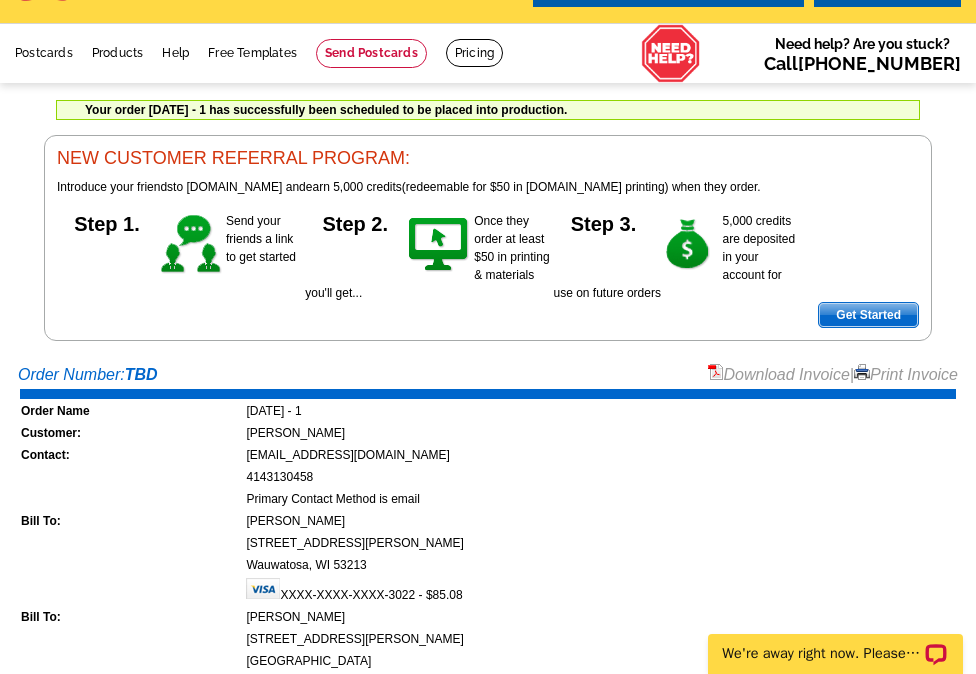 scroll, scrollTop: 0, scrollLeft: 0, axis: both 